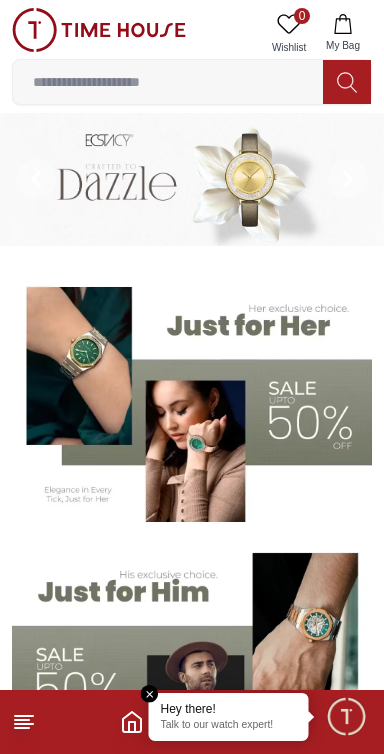 scroll, scrollTop: 0, scrollLeft: 0, axis: both 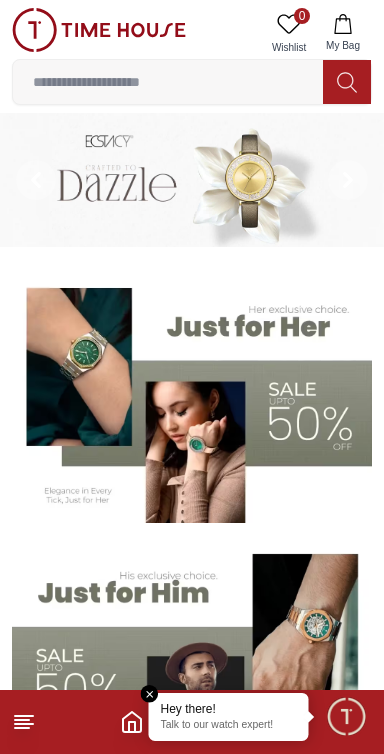 click at bounding box center (346, 716) 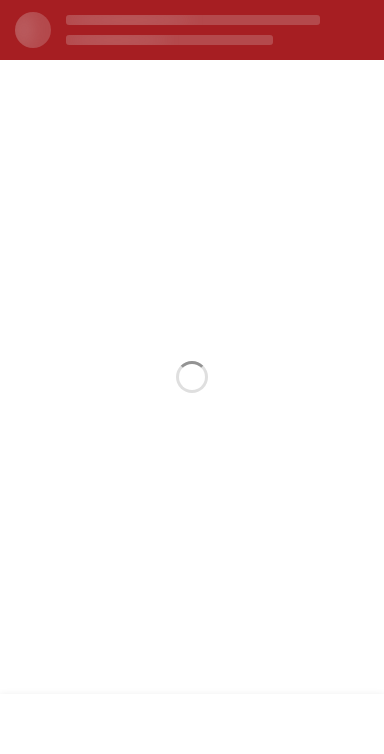 scroll, scrollTop: 0, scrollLeft: 0, axis: both 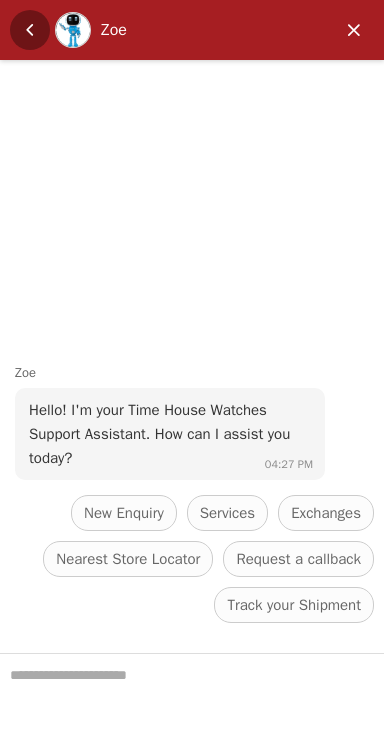 click at bounding box center [30, 30] 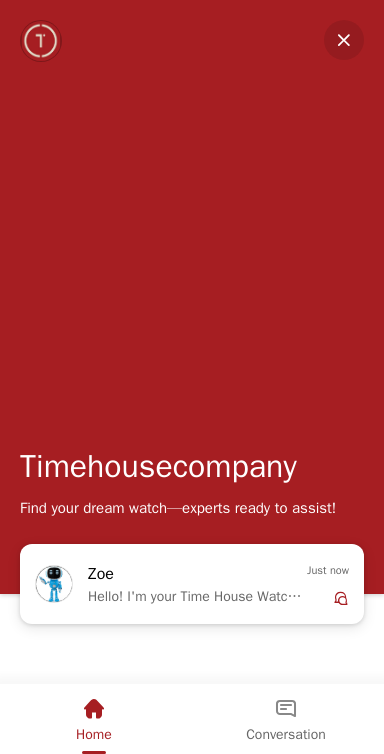 scroll, scrollTop: 2142, scrollLeft: 0, axis: vertical 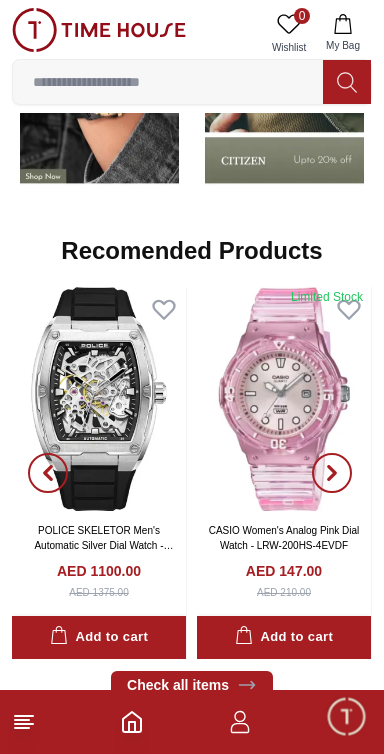 click 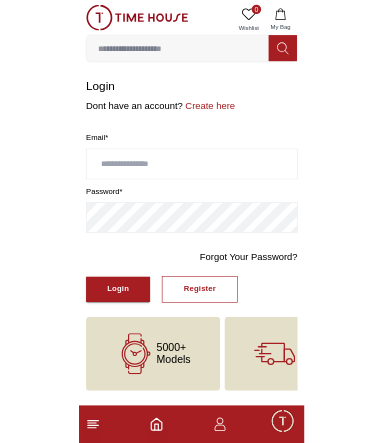 scroll, scrollTop: 0, scrollLeft: 0, axis: both 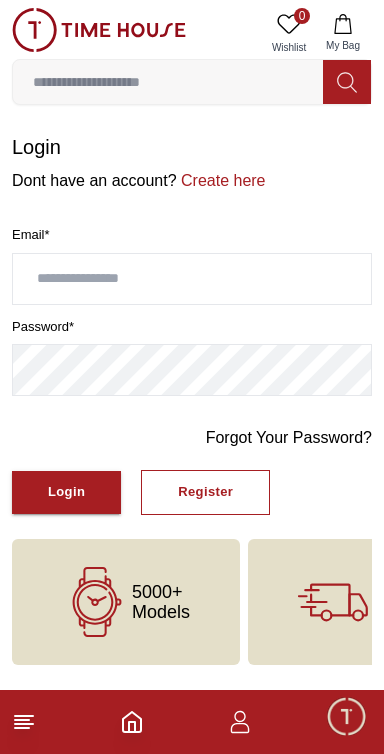 click 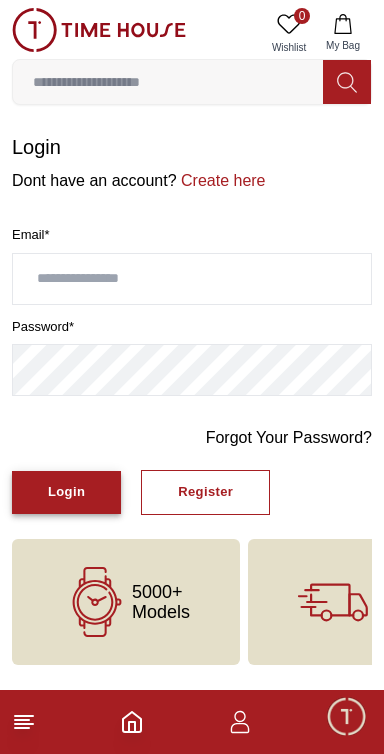 click on "Login" at bounding box center (66, 492) 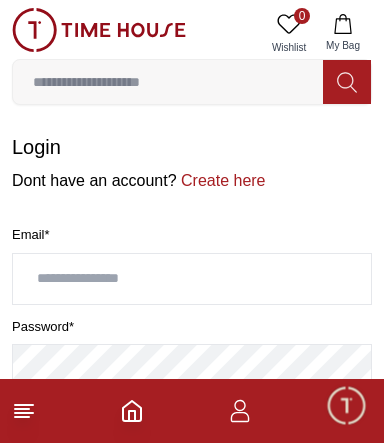 type on "*" 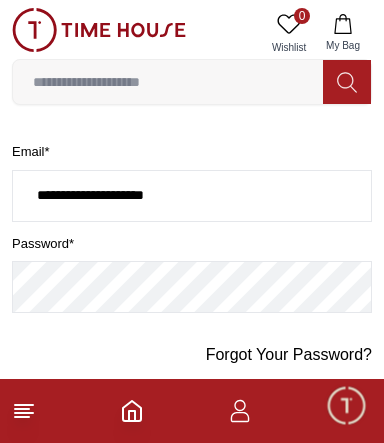 scroll, scrollTop: 86, scrollLeft: 0, axis: vertical 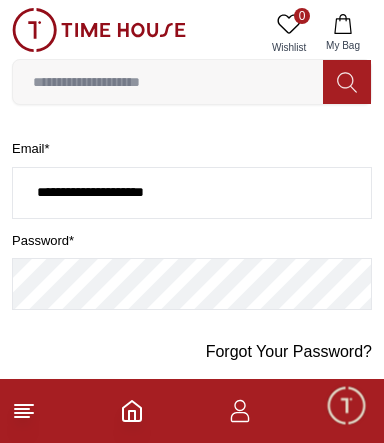 type on "**********" 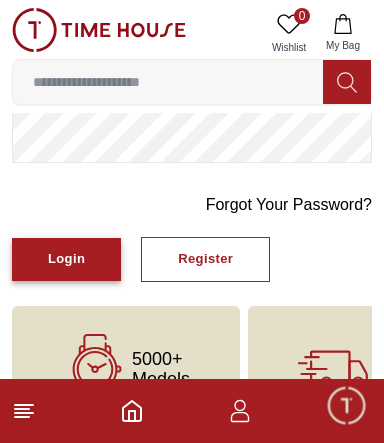 scroll, scrollTop: 233, scrollLeft: 0, axis: vertical 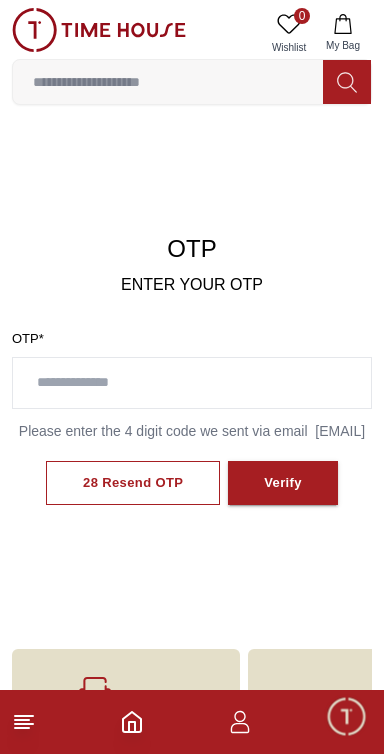 click at bounding box center (192, 383) 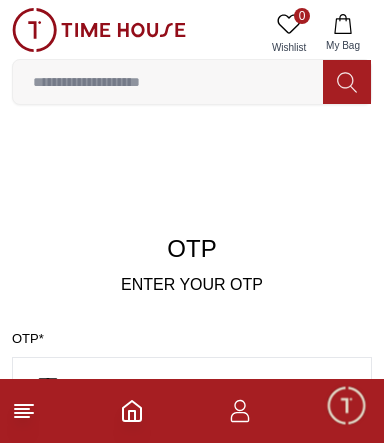 type on "****" 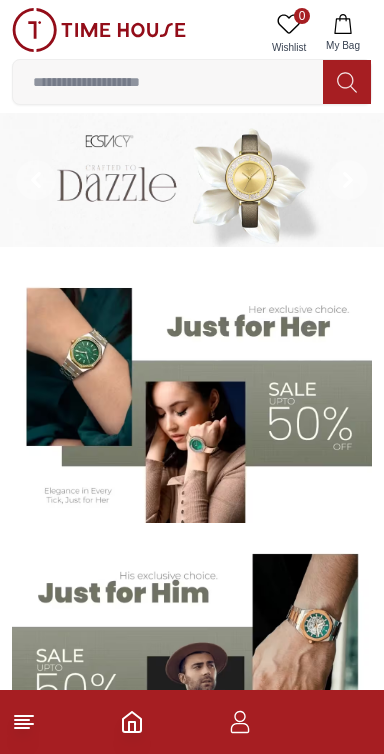 scroll, scrollTop: 0, scrollLeft: 0, axis: both 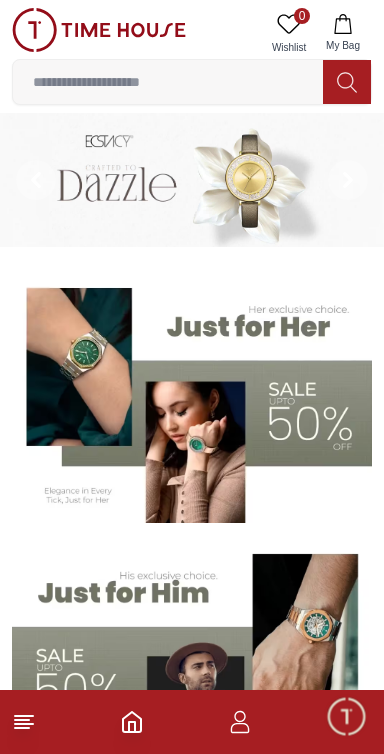 click at bounding box center (168, 82) 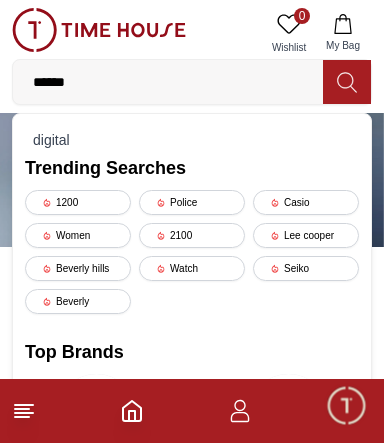 type on "*******" 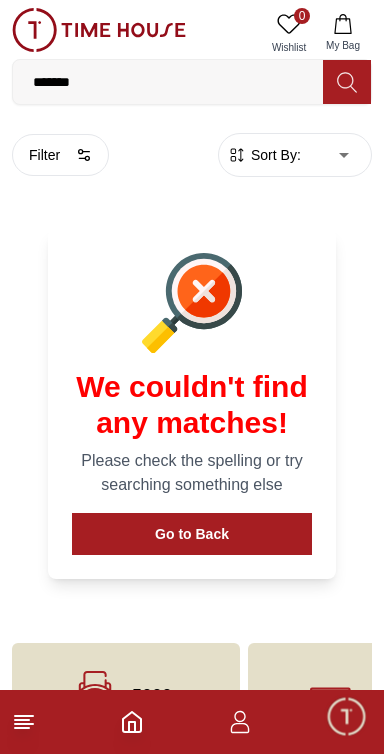 click on "*******" at bounding box center [168, 82] 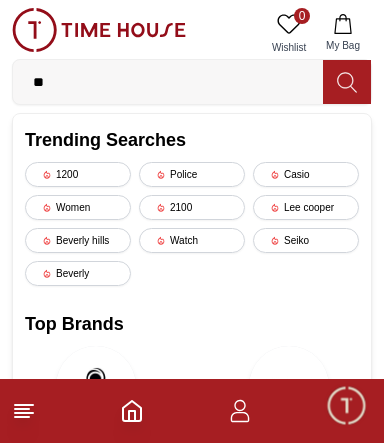 type on "*" 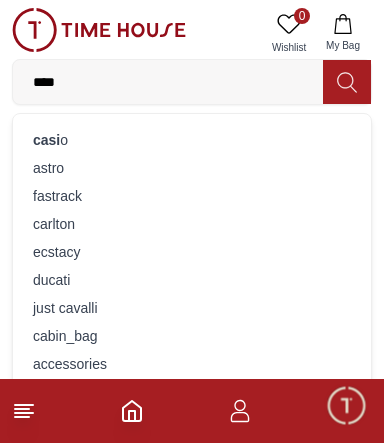 type on "*****" 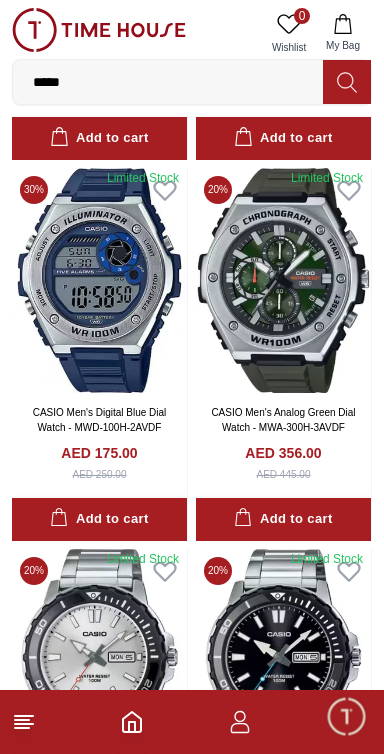 scroll, scrollTop: 1561, scrollLeft: 0, axis: vertical 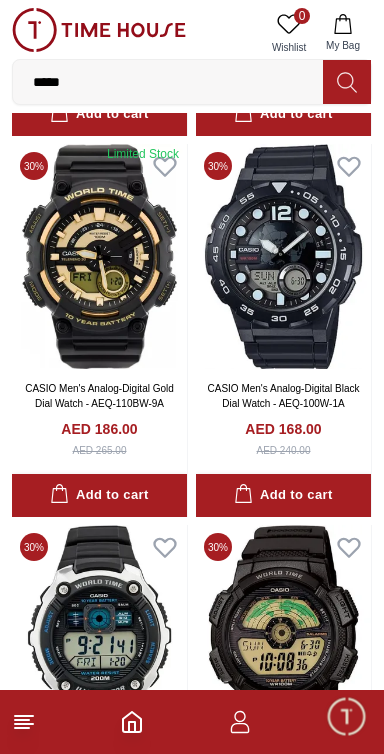 click on "*****" at bounding box center [168, 82] 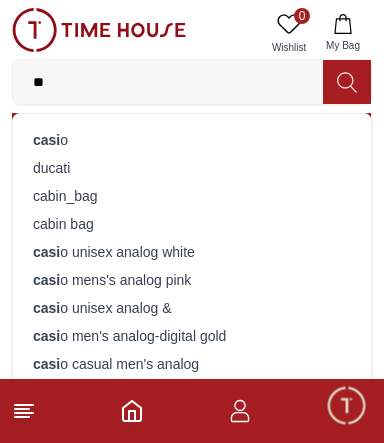type on "*" 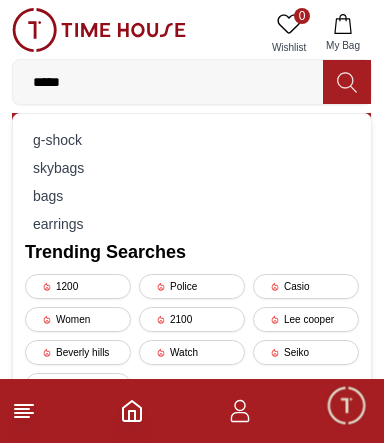 type on "******" 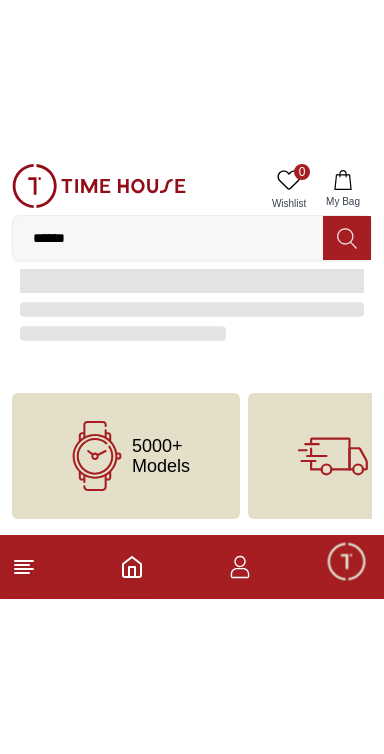 scroll, scrollTop: 0, scrollLeft: 0, axis: both 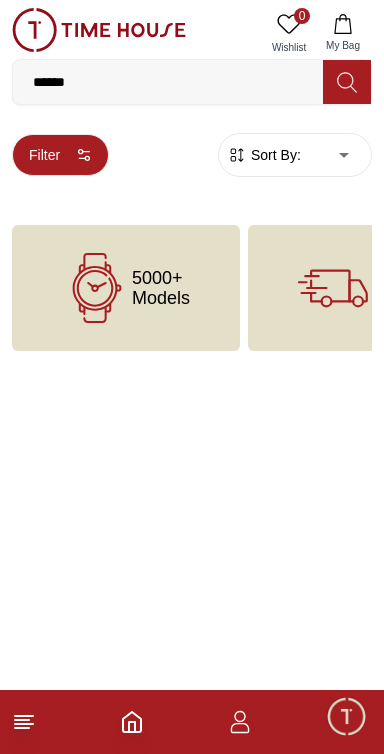 click on "Filter" at bounding box center [60, 155] 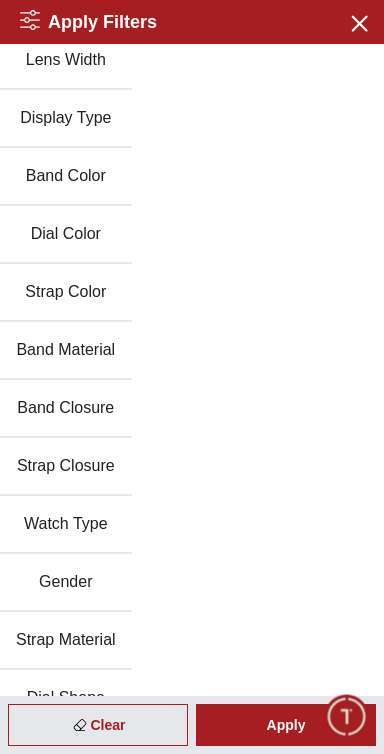 scroll, scrollTop: 310, scrollLeft: 0, axis: vertical 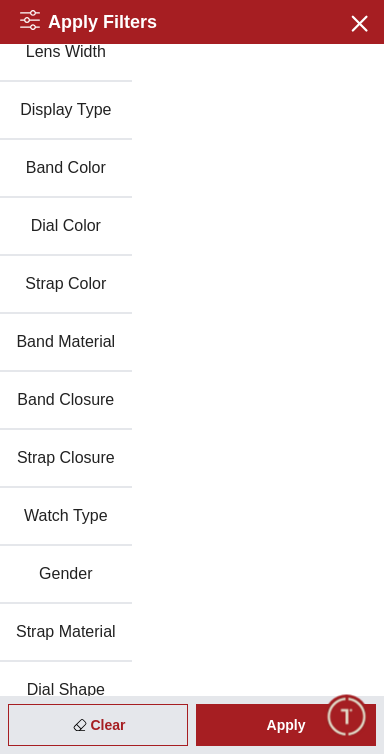click on "Gender" at bounding box center [66, 575] 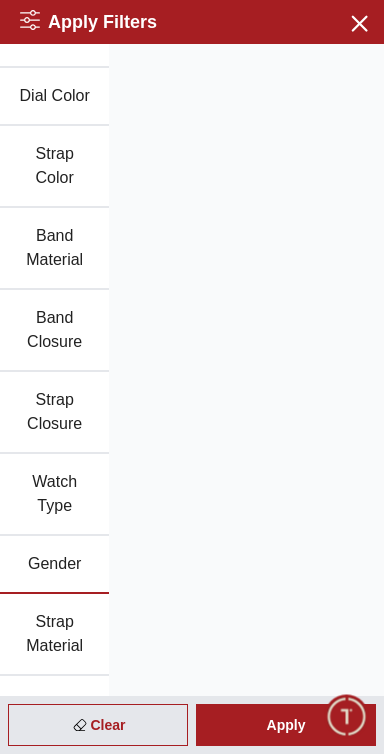 scroll, scrollTop: 630, scrollLeft: 0, axis: vertical 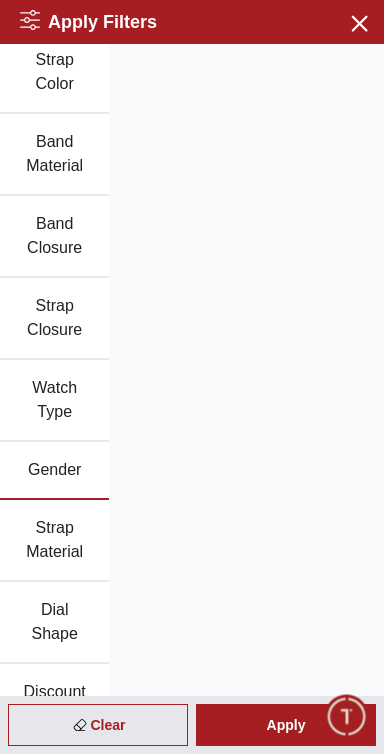 click on "Gender" at bounding box center (54, 471) 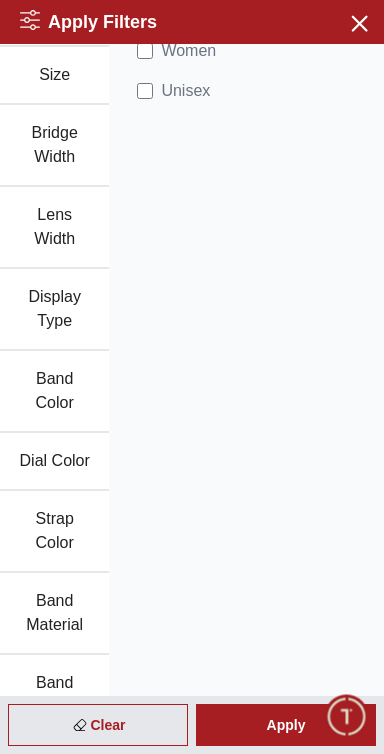 scroll, scrollTop: 0, scrollLeft: 0, axis: both 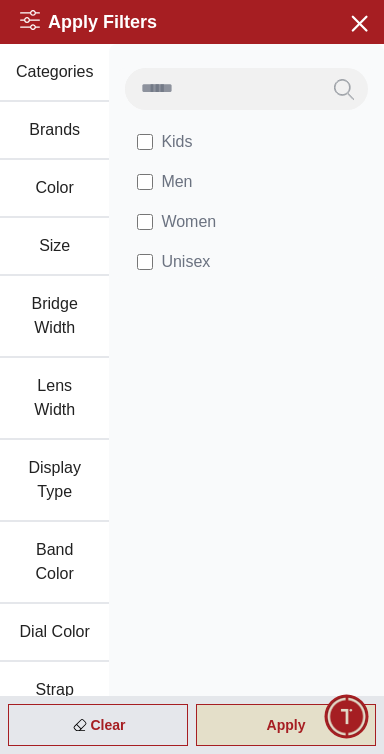 click on "Apply" at bounding box center (286, 725) 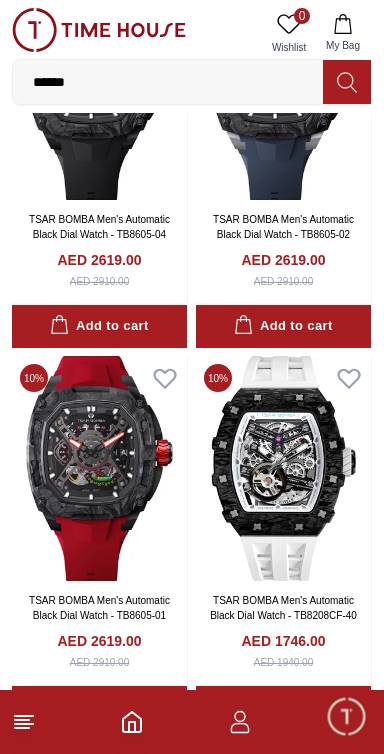 scroll, scrollTop: 3356, scrollLeft: 0, axis: vertical 